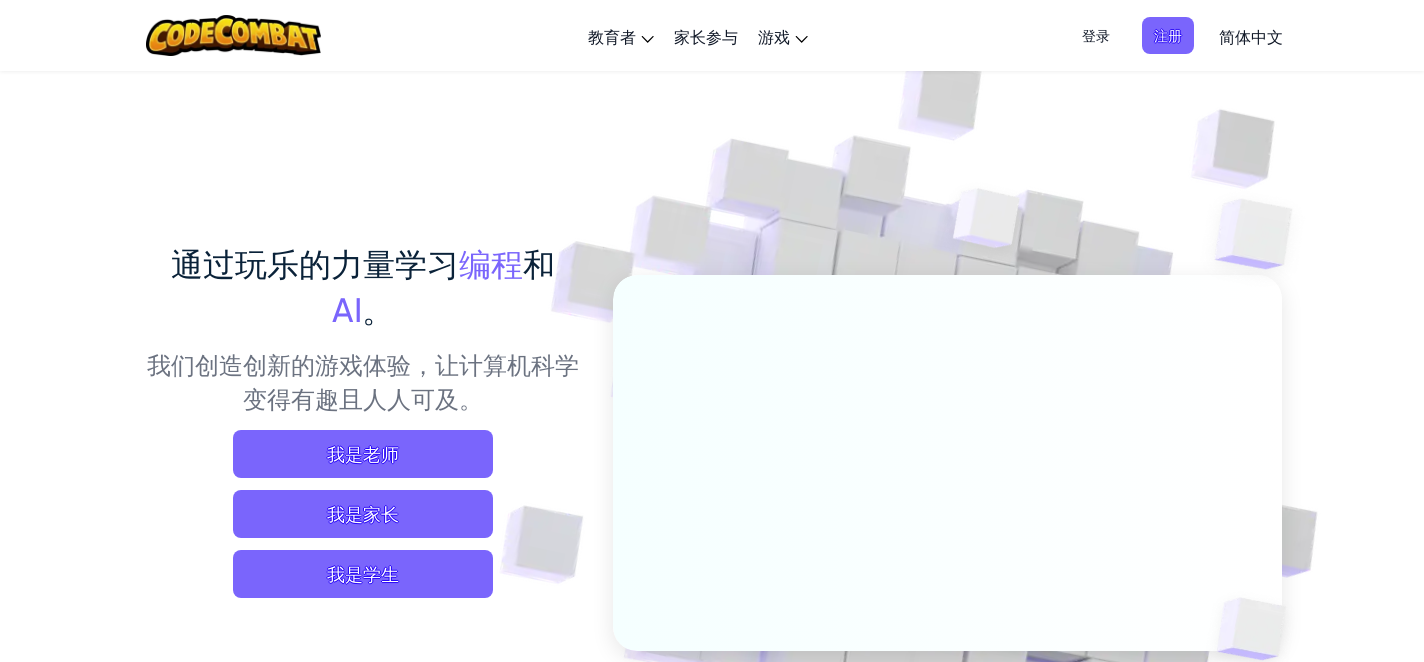 scroll, scrollTop: 0, scrollLeft: 0, axis: both 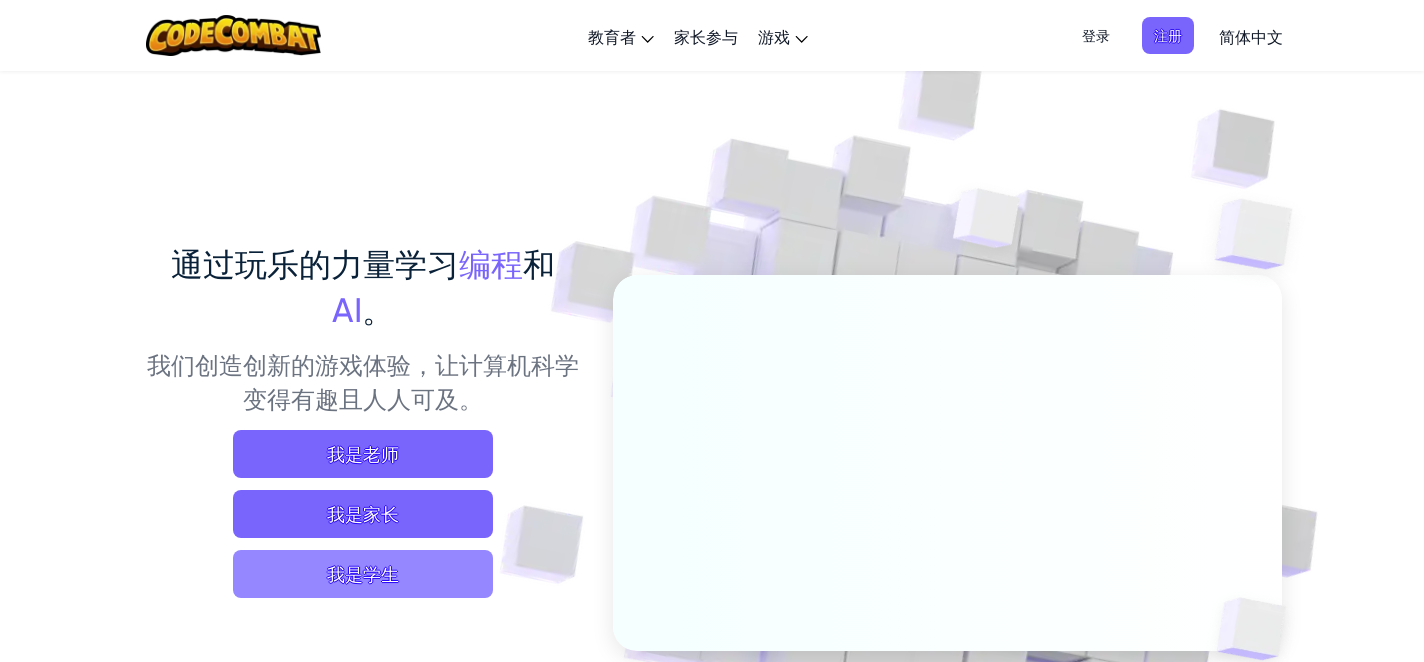 click on "我是学生" at bounding box center [363, 574] 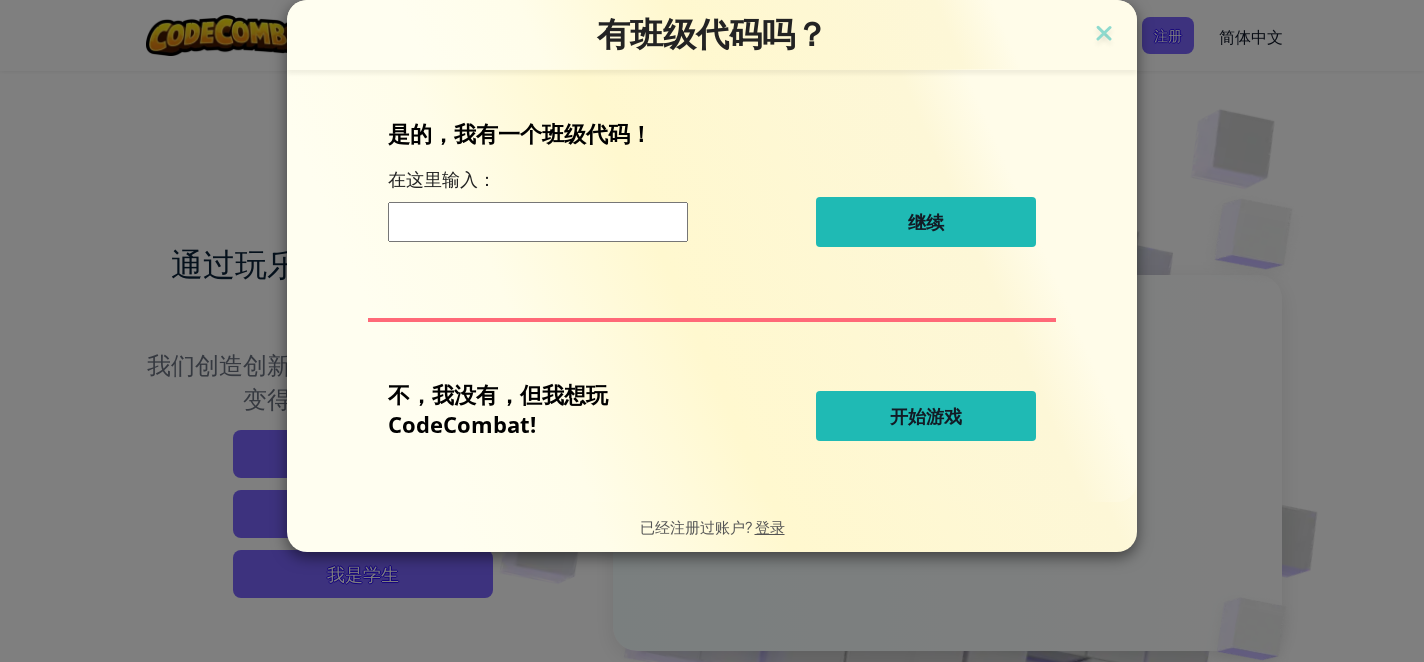 click on "开始游戏" at bounding box center [926, 416] 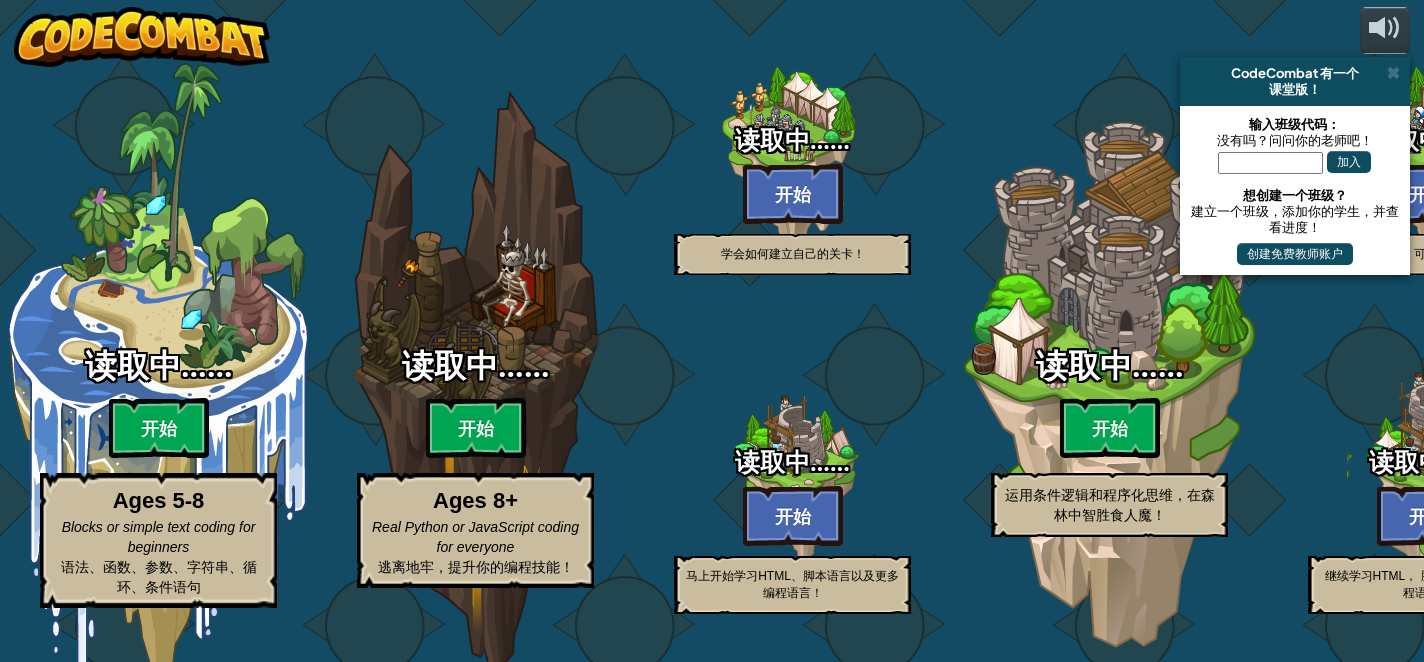 select on "zh-HANS" 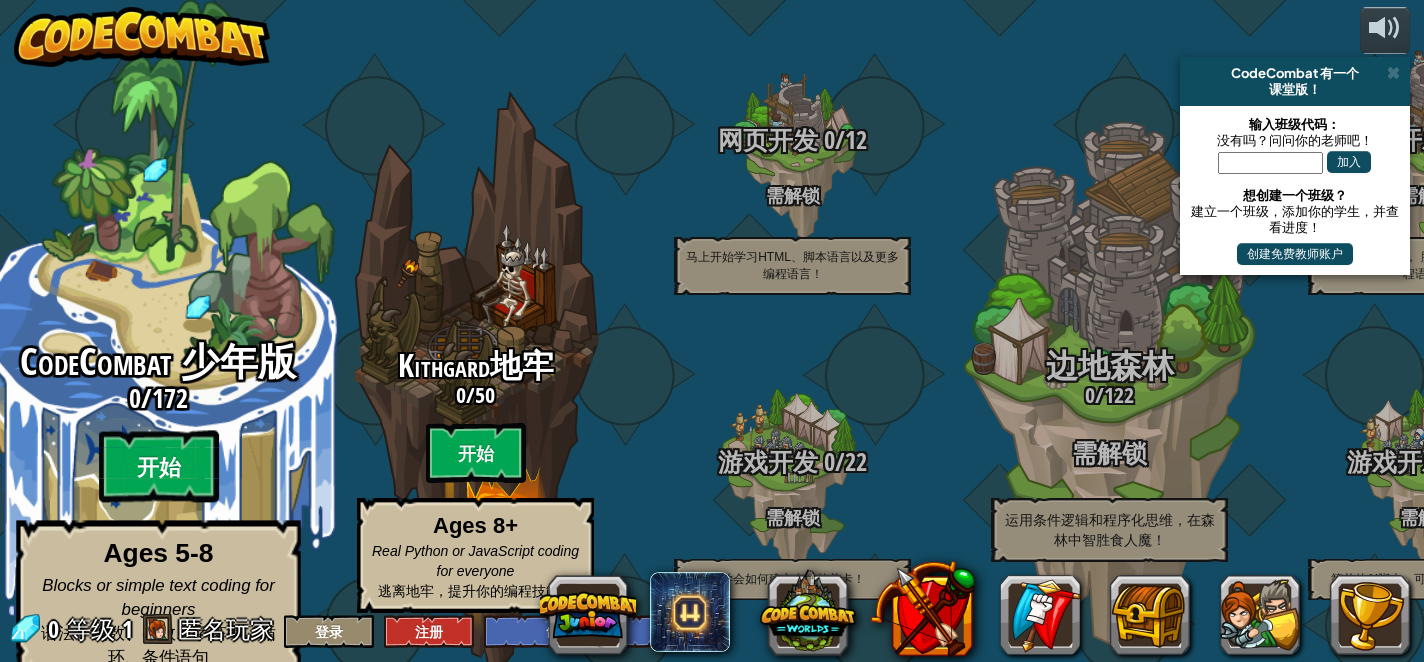 click on "开始" at bounding box center [159, 467] 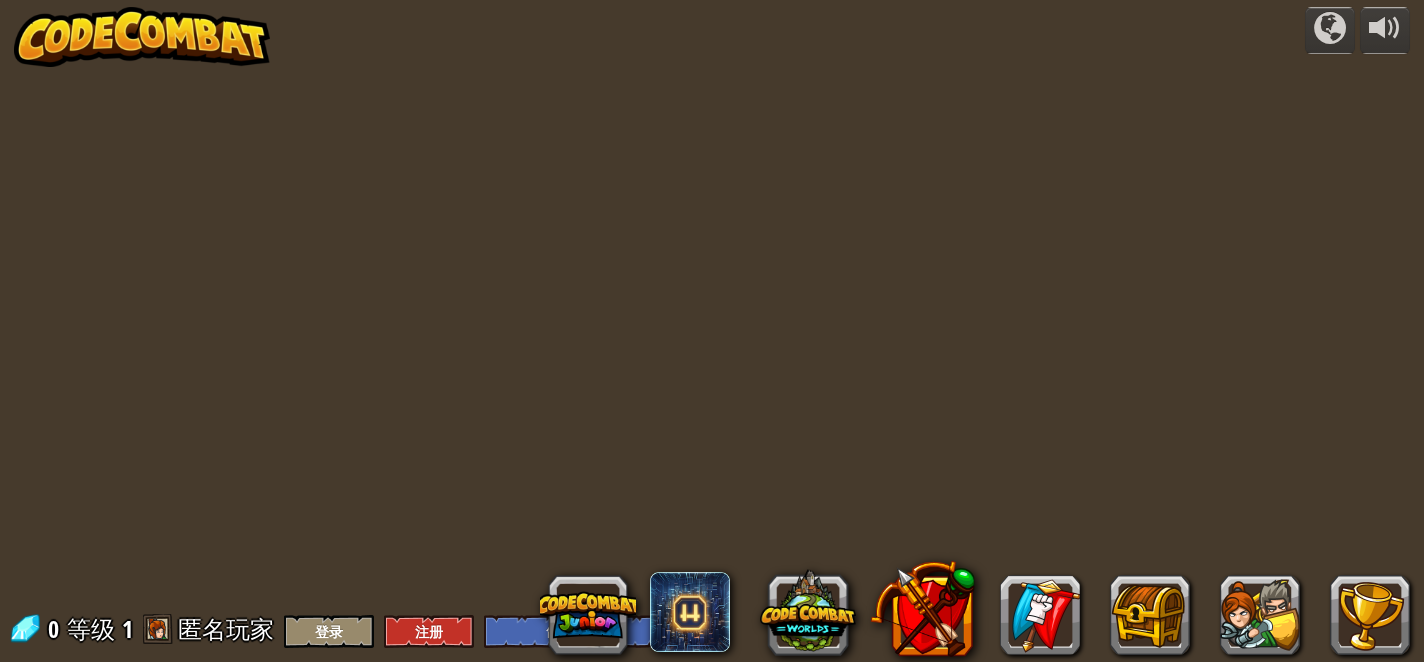 select on "zh-HANS" 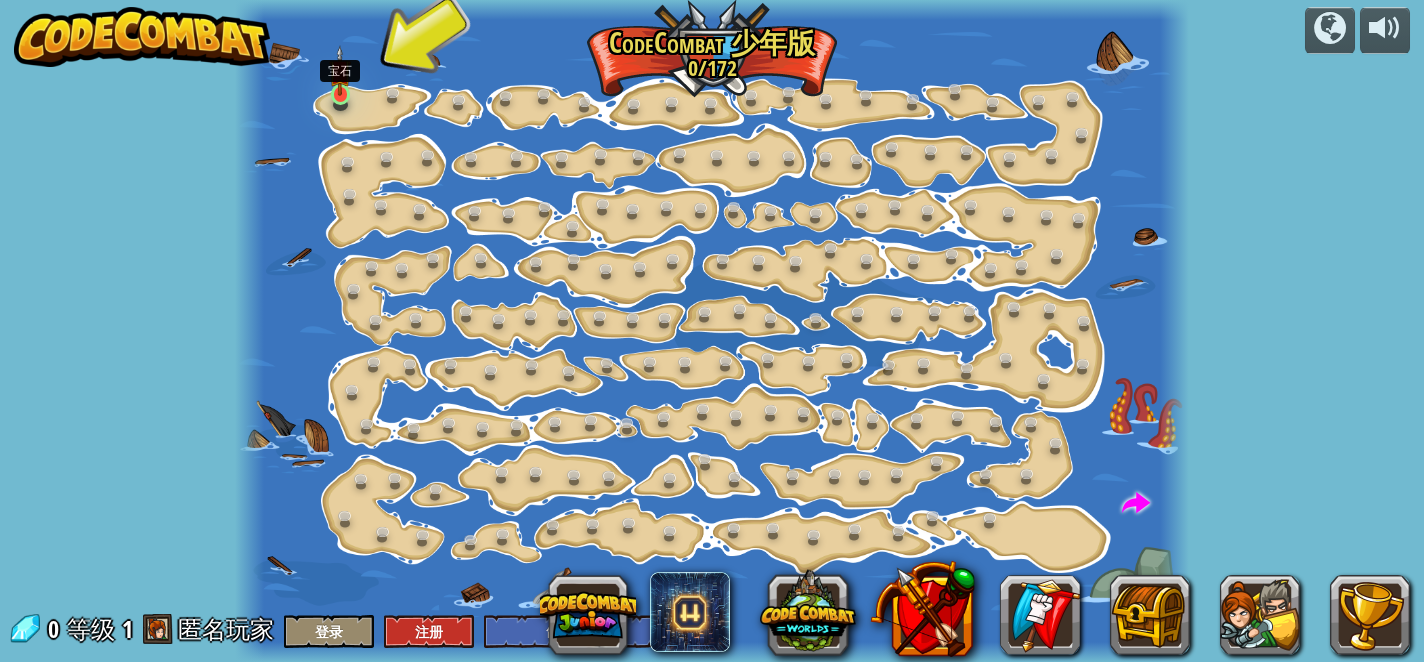 click at bounding box center [340, 70] 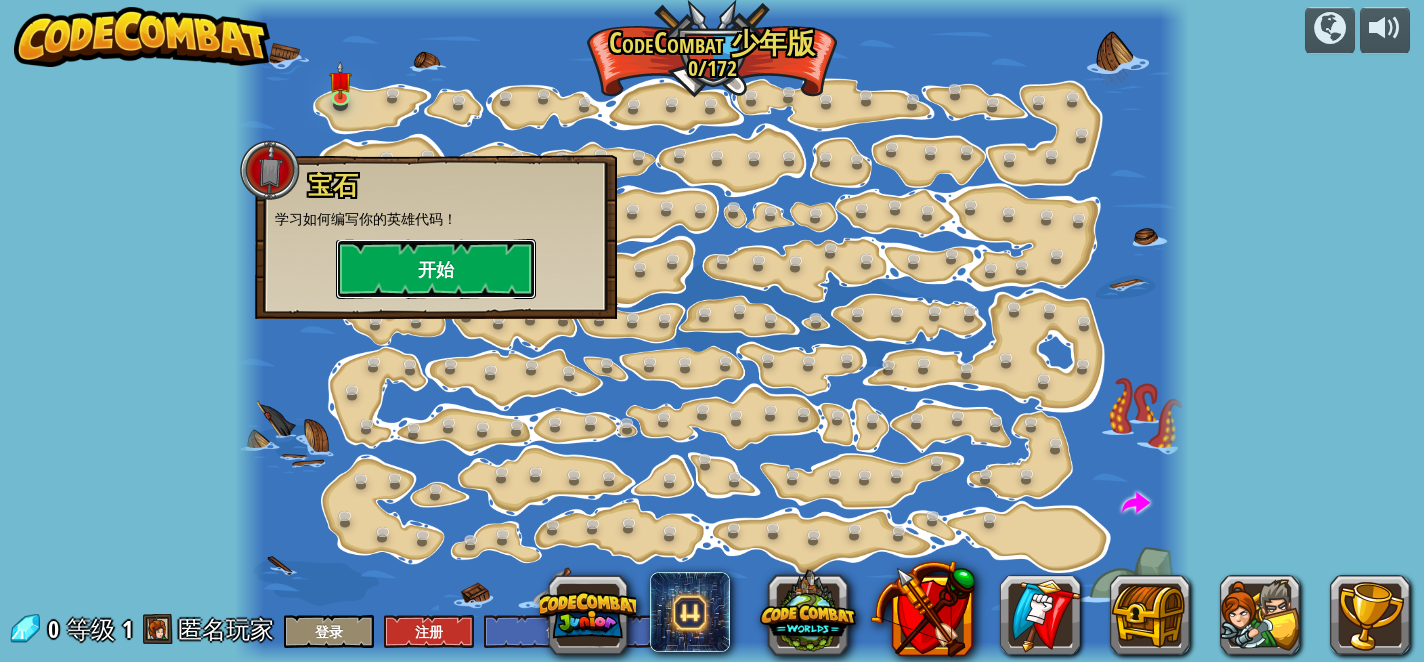 click on "开始" at bounding box center (436, 269) 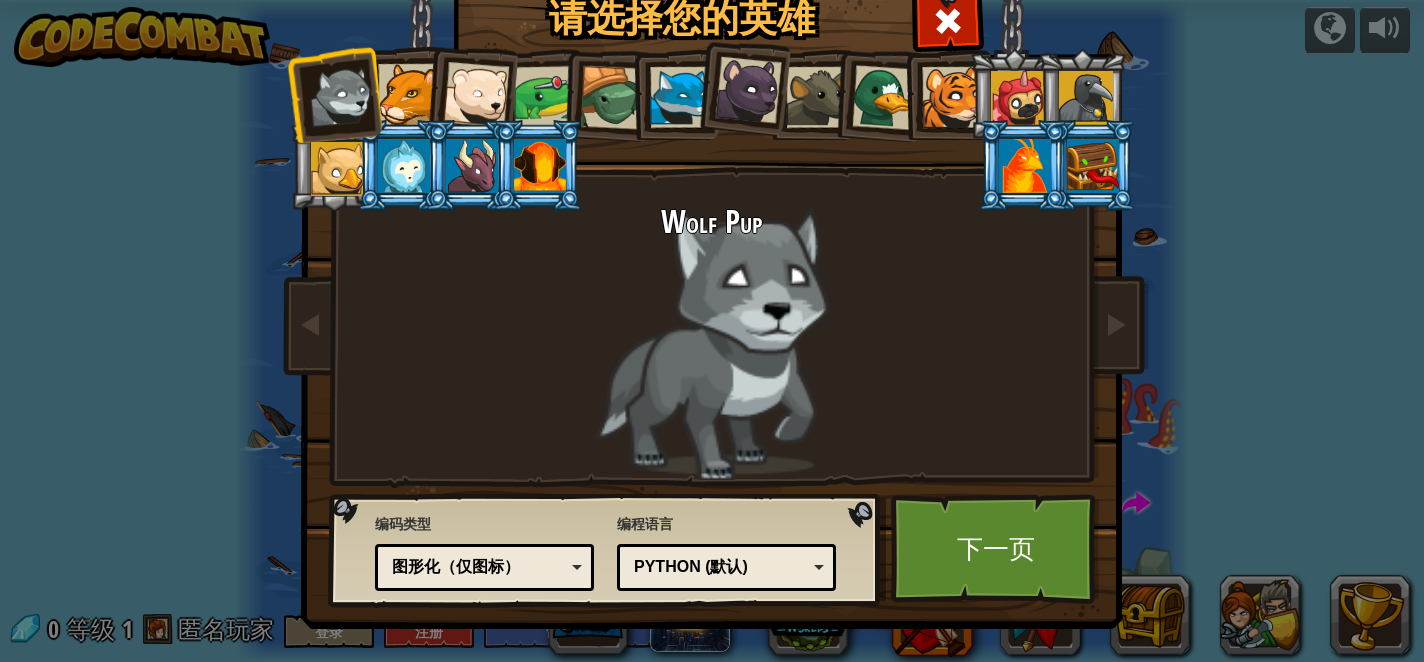 click at bounding box center (338, 169) 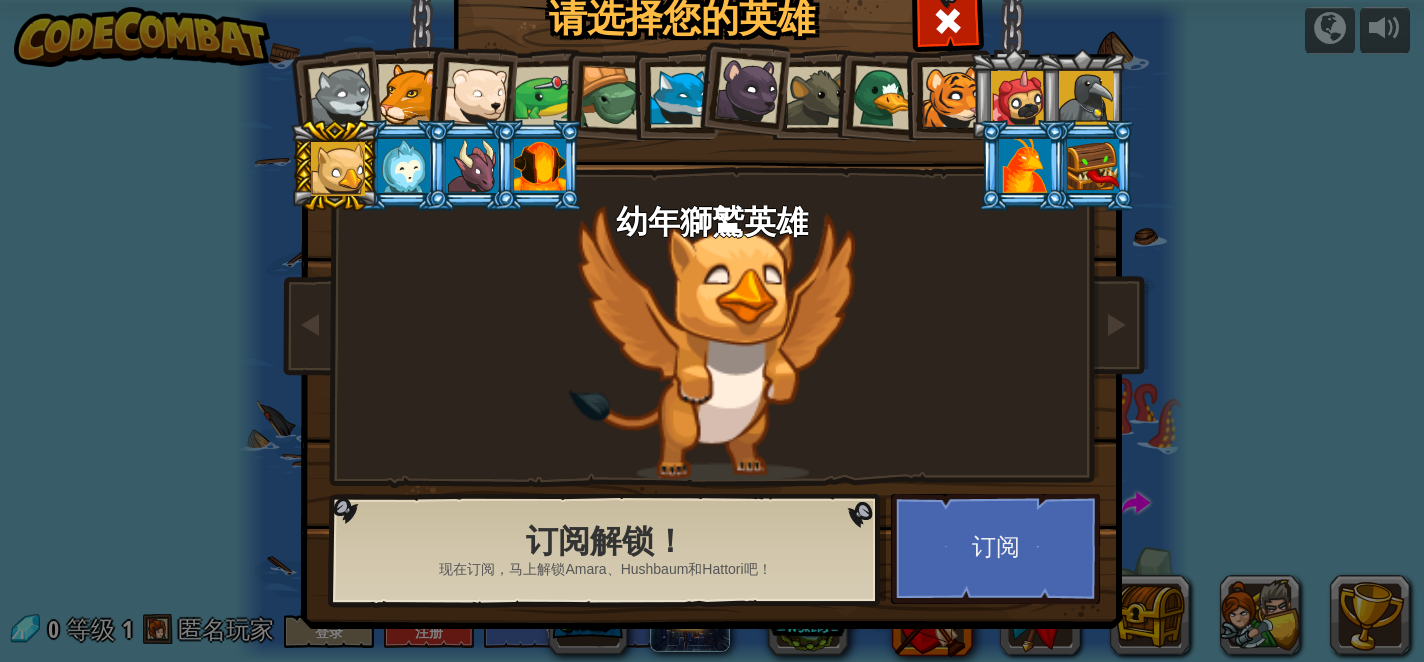 click at bounding box center (341, 97) 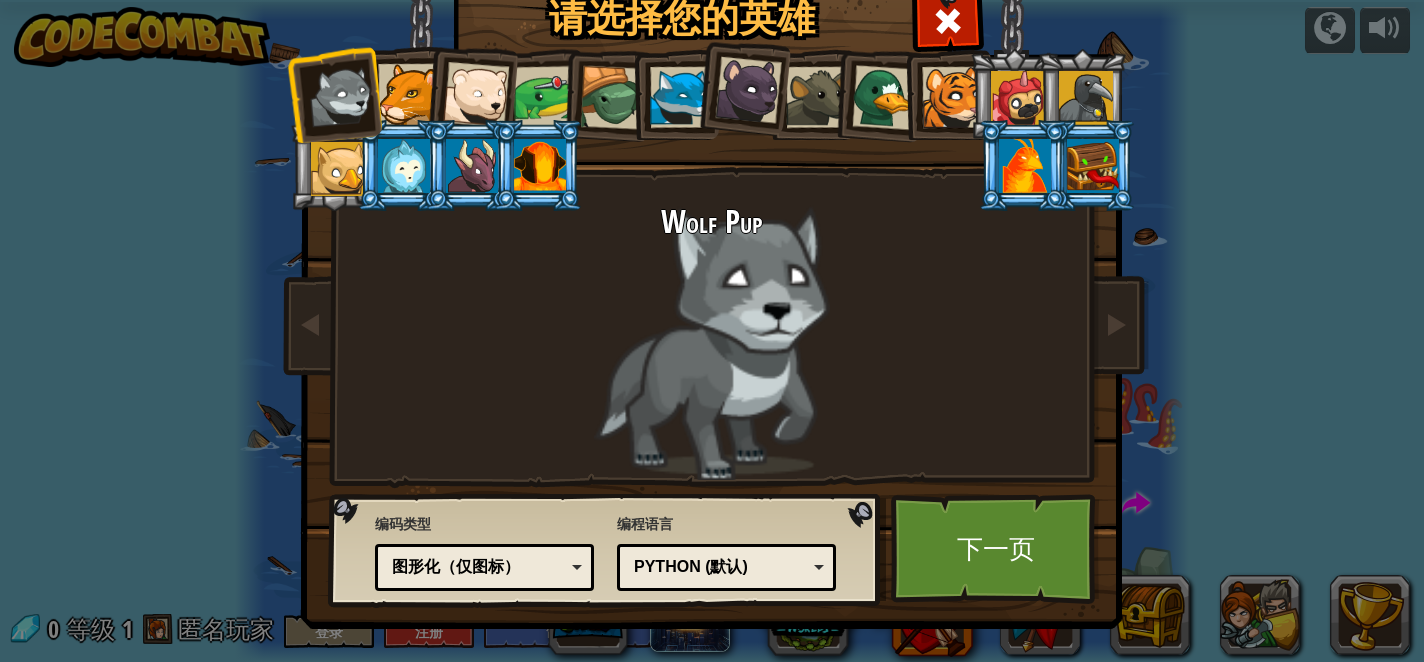 click on "图形化（仅图标）" at bounding box center (478, 567) 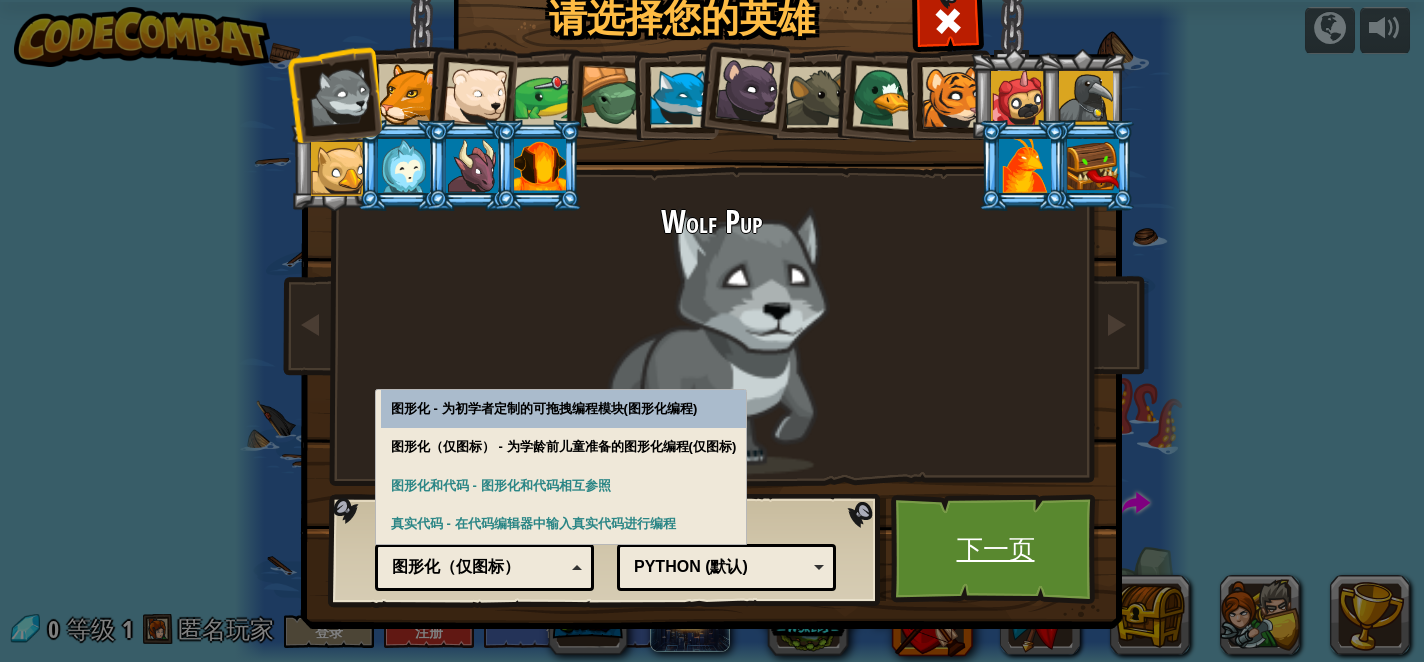 click on "下一页" at bounding box center [995, 549] 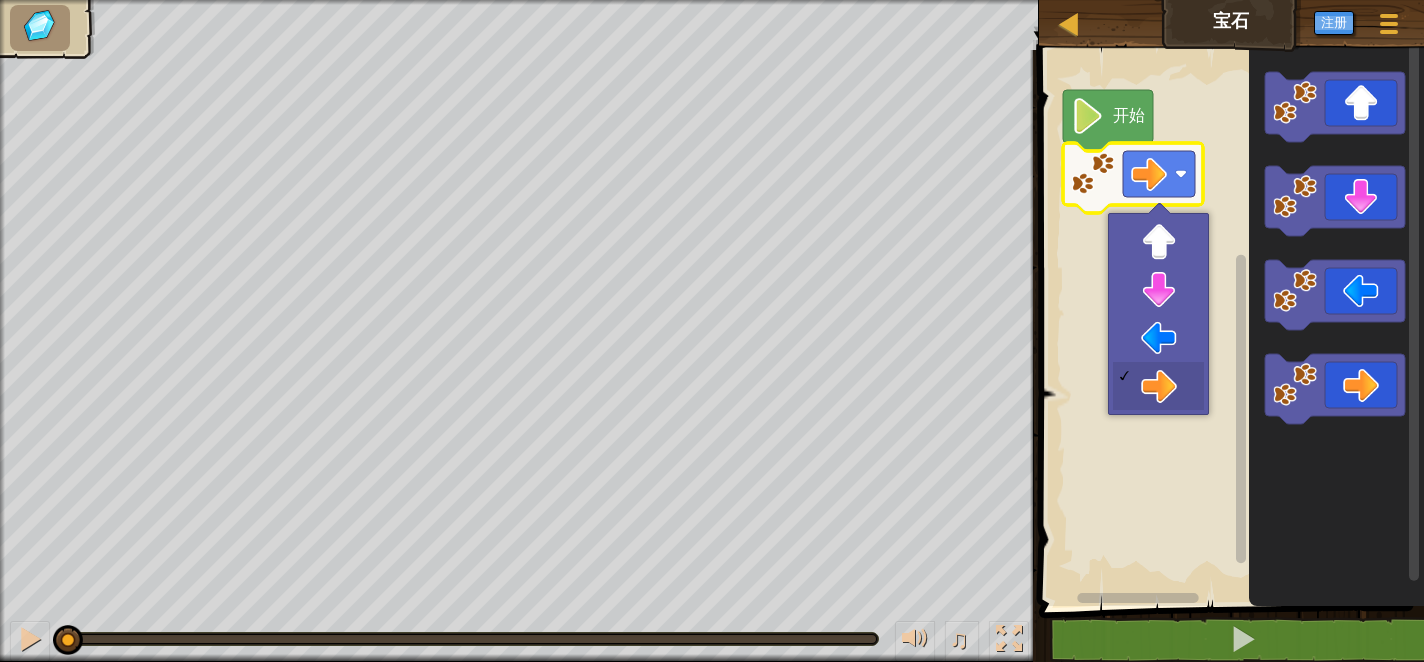 click 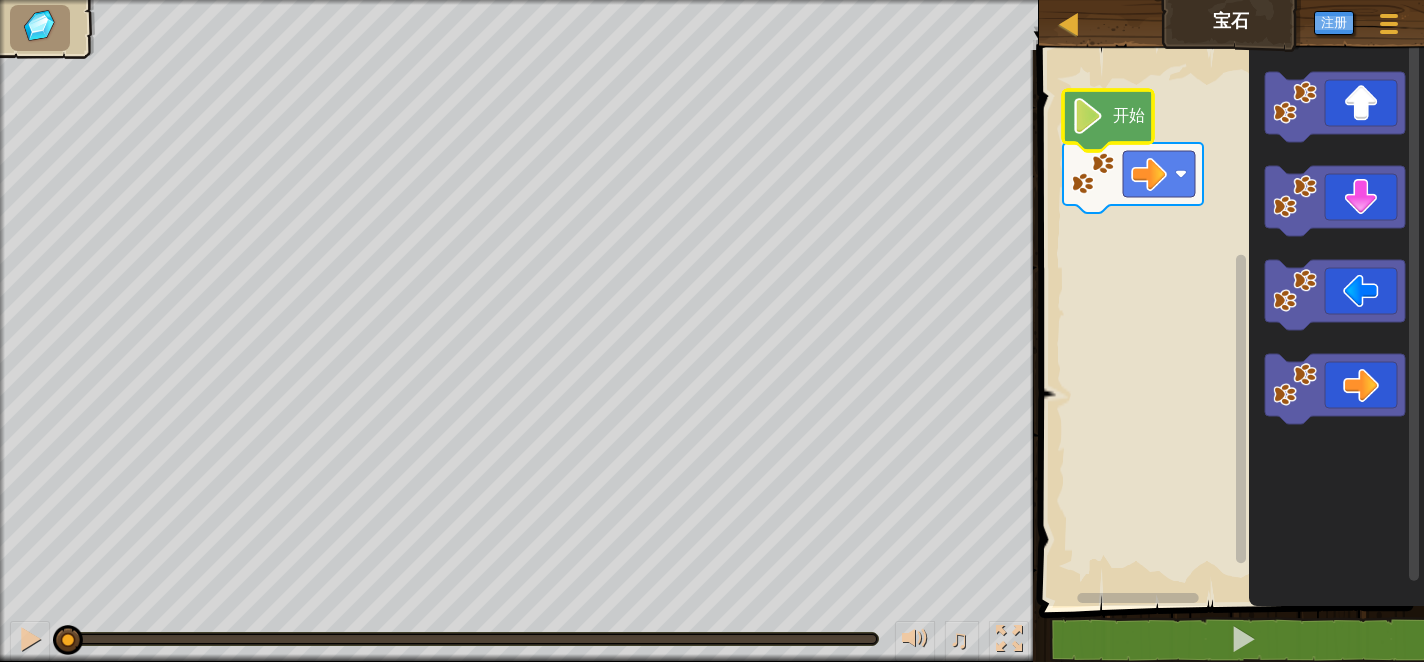click 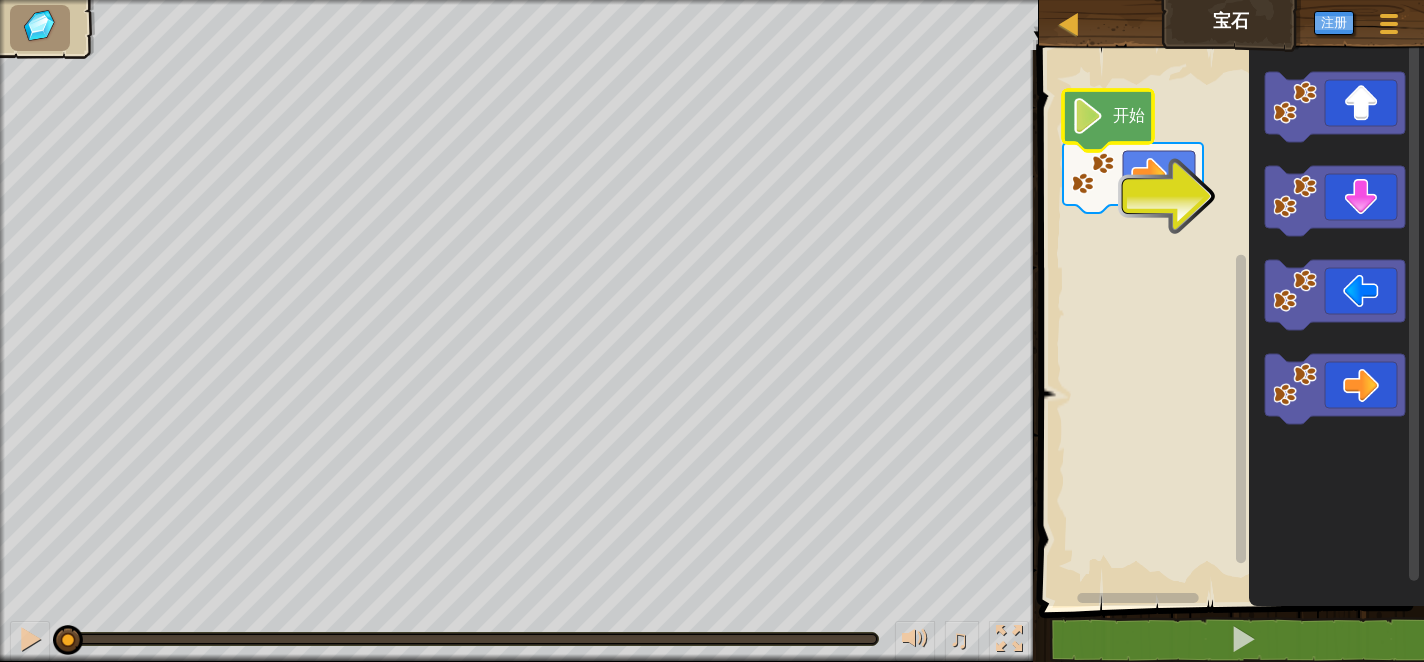 scroll, scrollTop: 0, scrollLeft: 0, axis: both 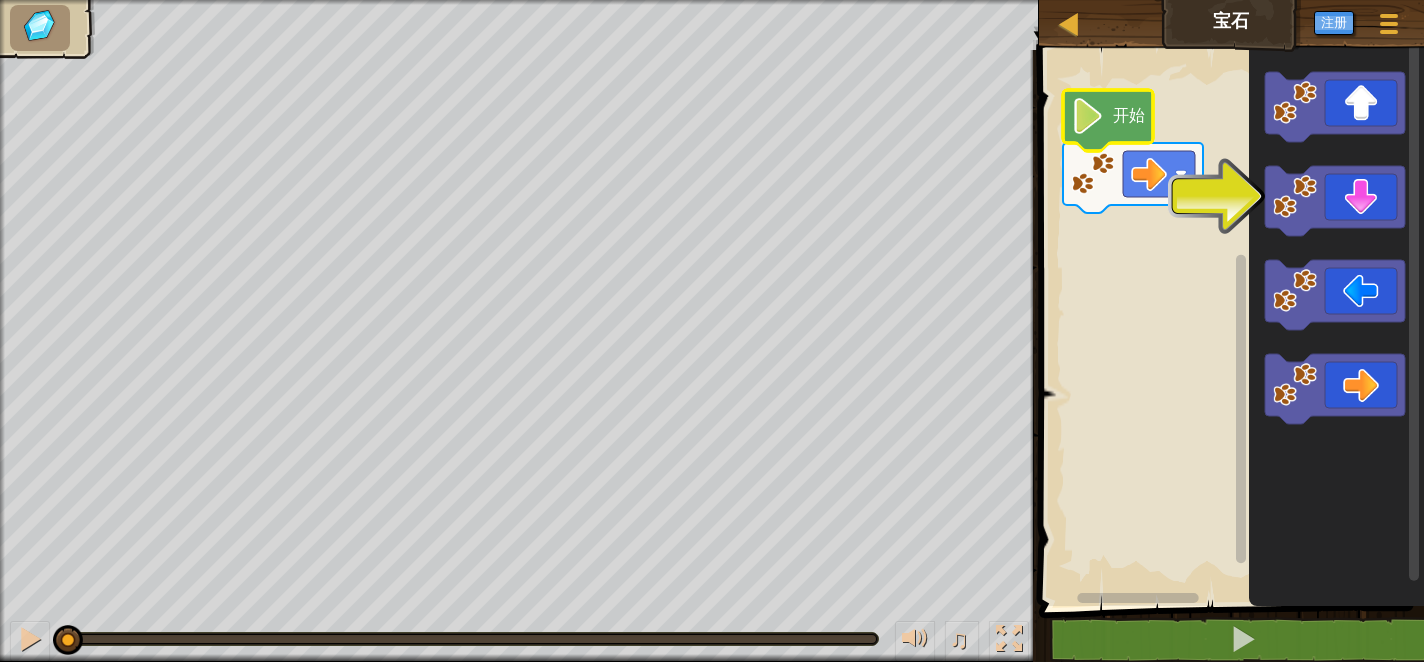click 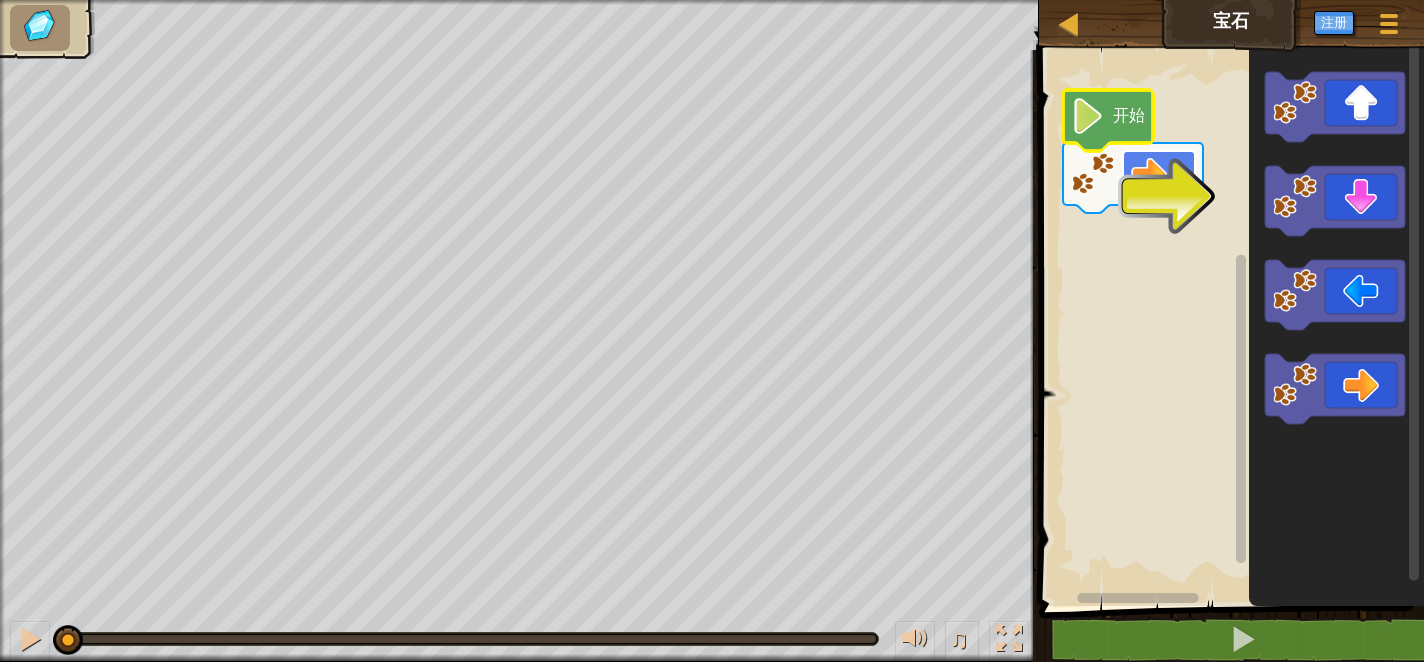 click 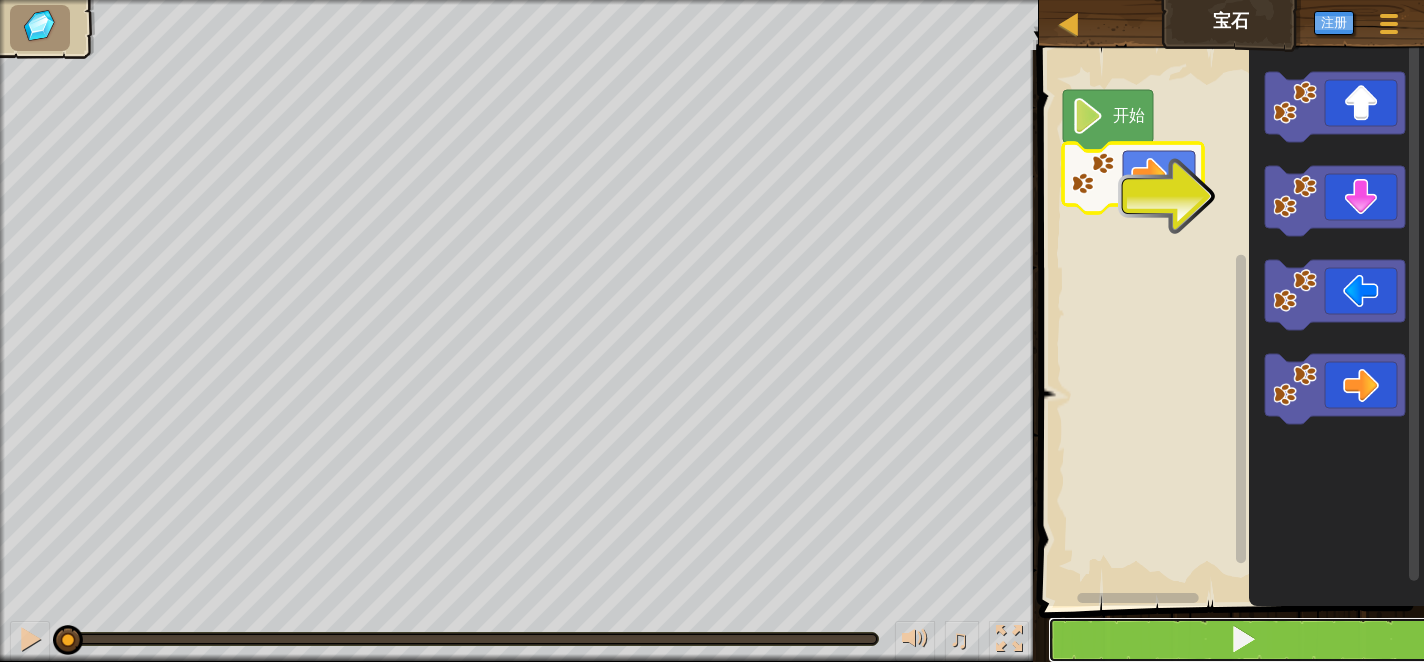 click at bounding box center (1243, 640) 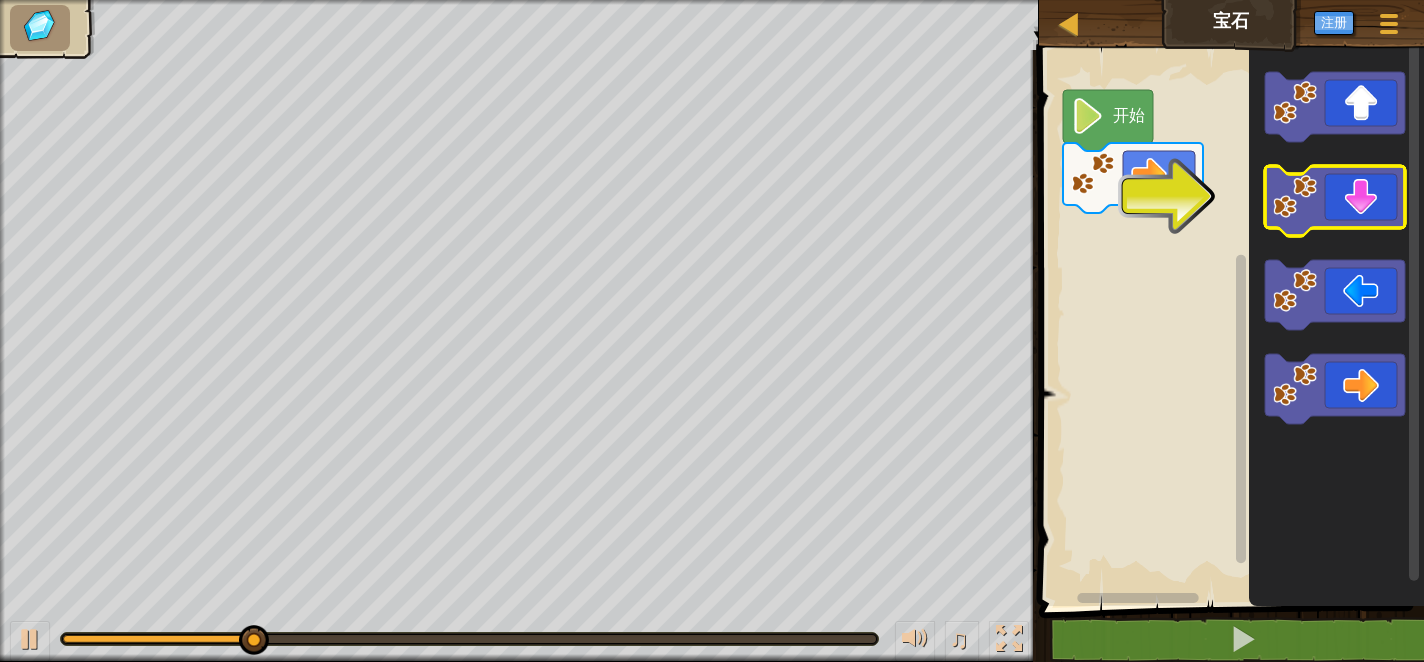 click 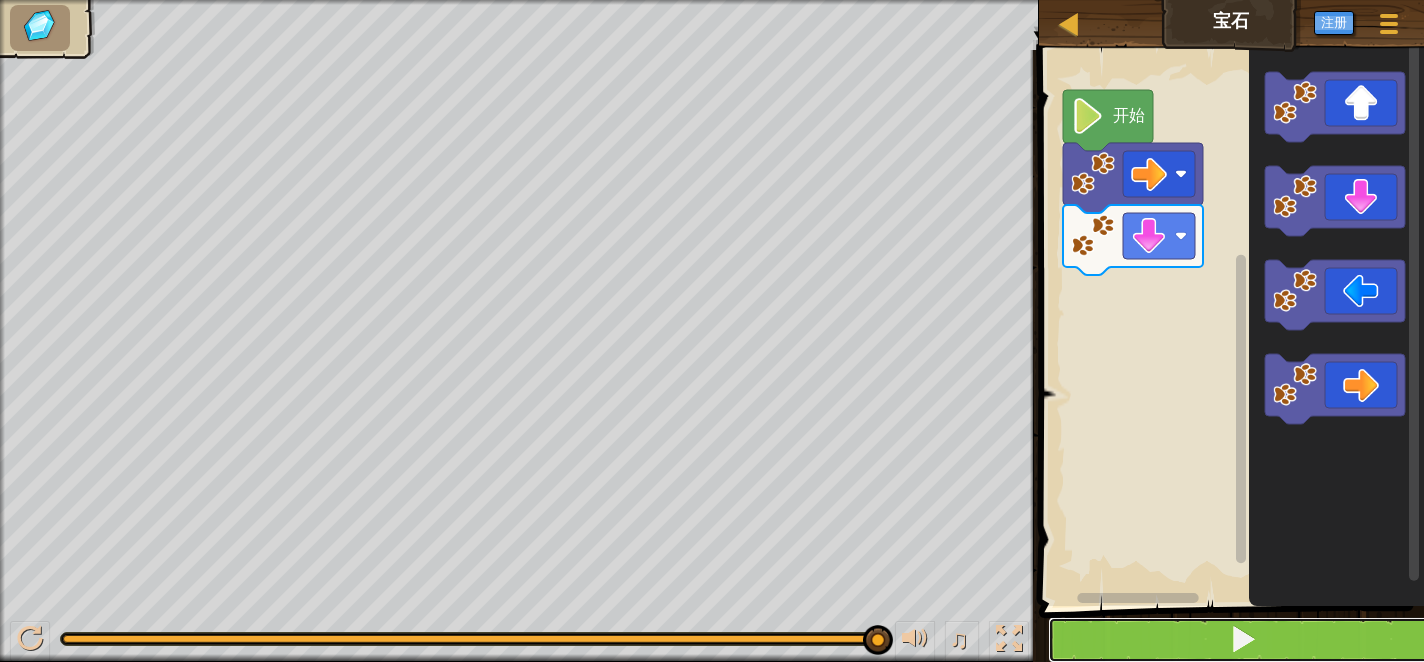 click at bounding box center (1243, 640) 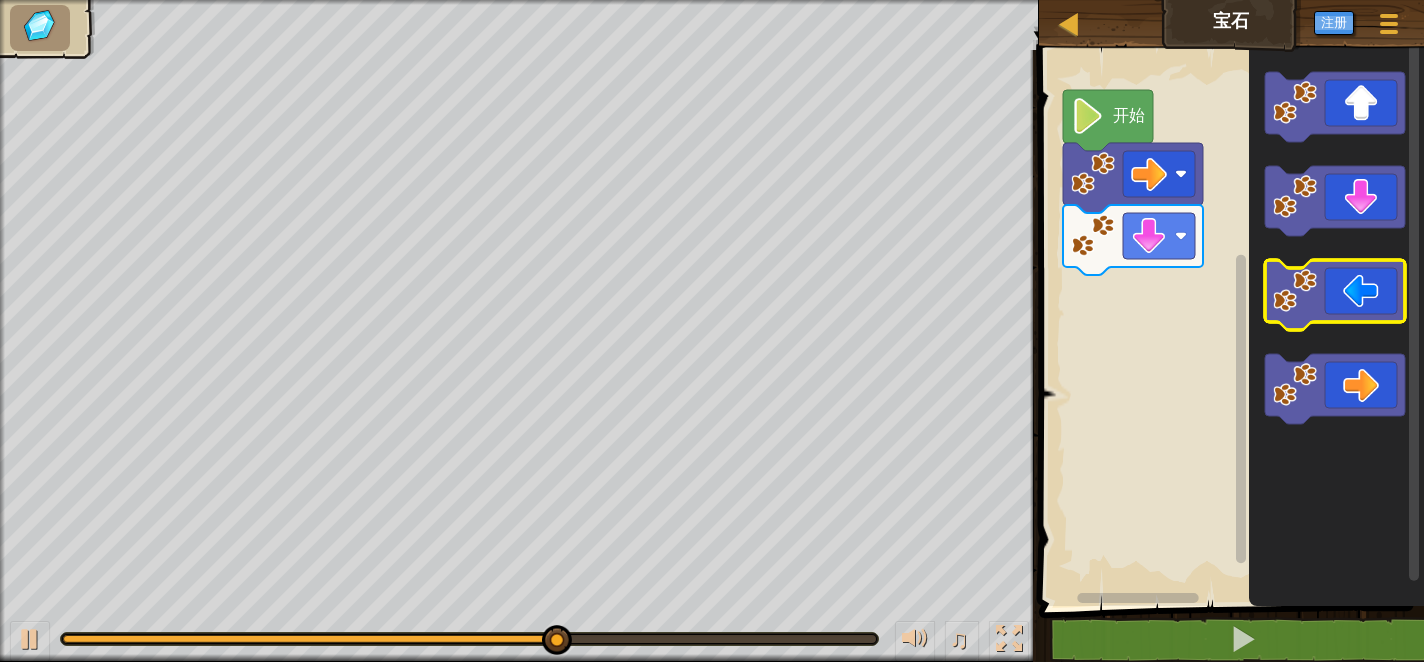 click 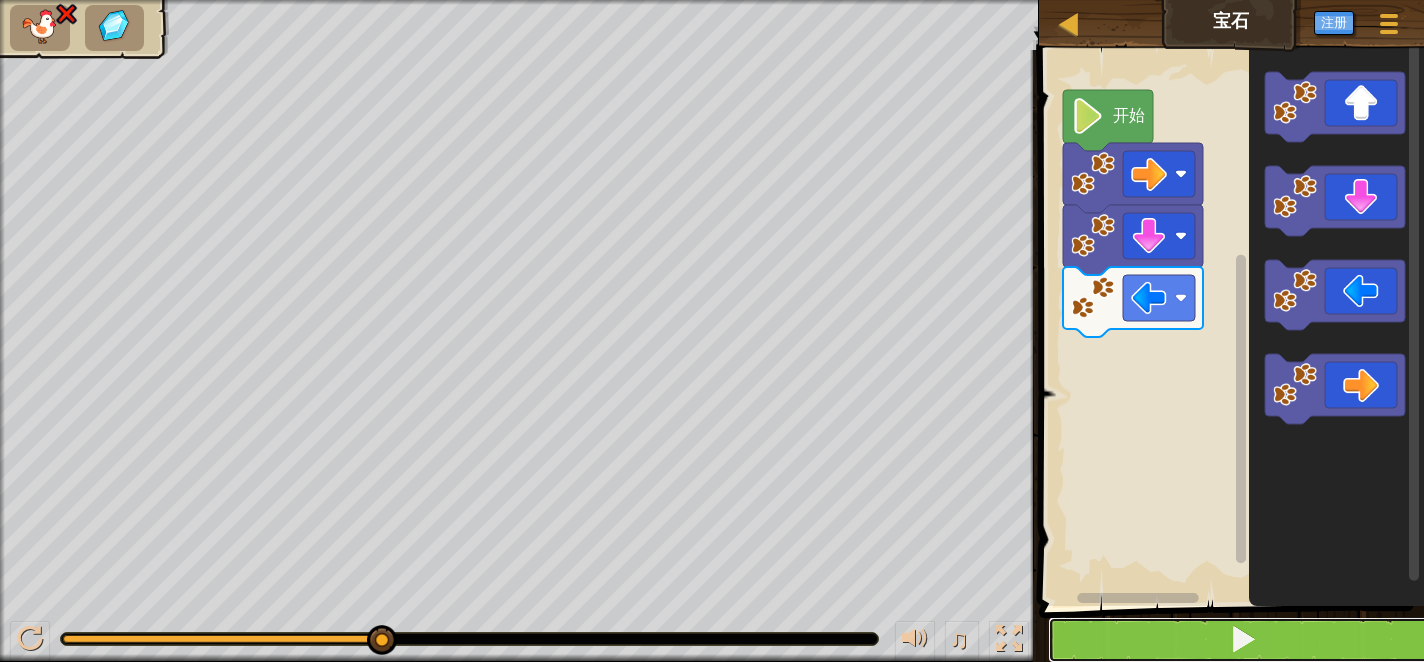 click at bounding box center [1243, 640] 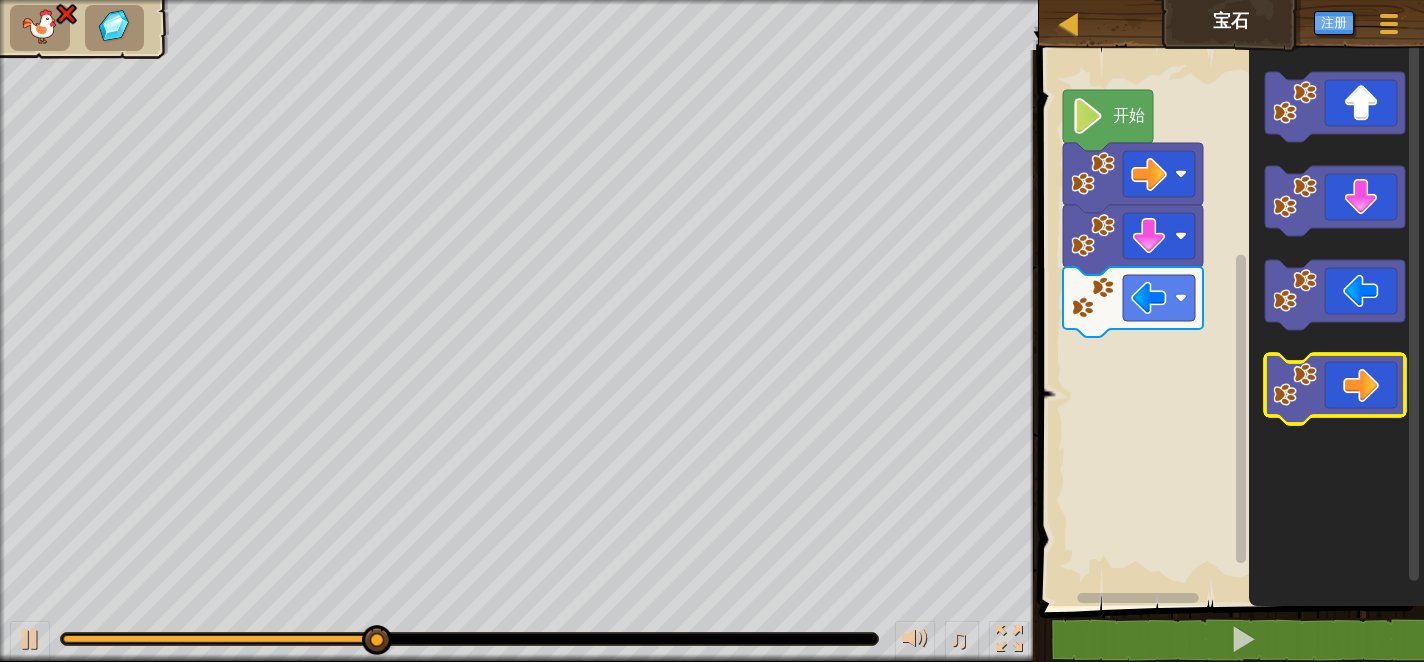 click 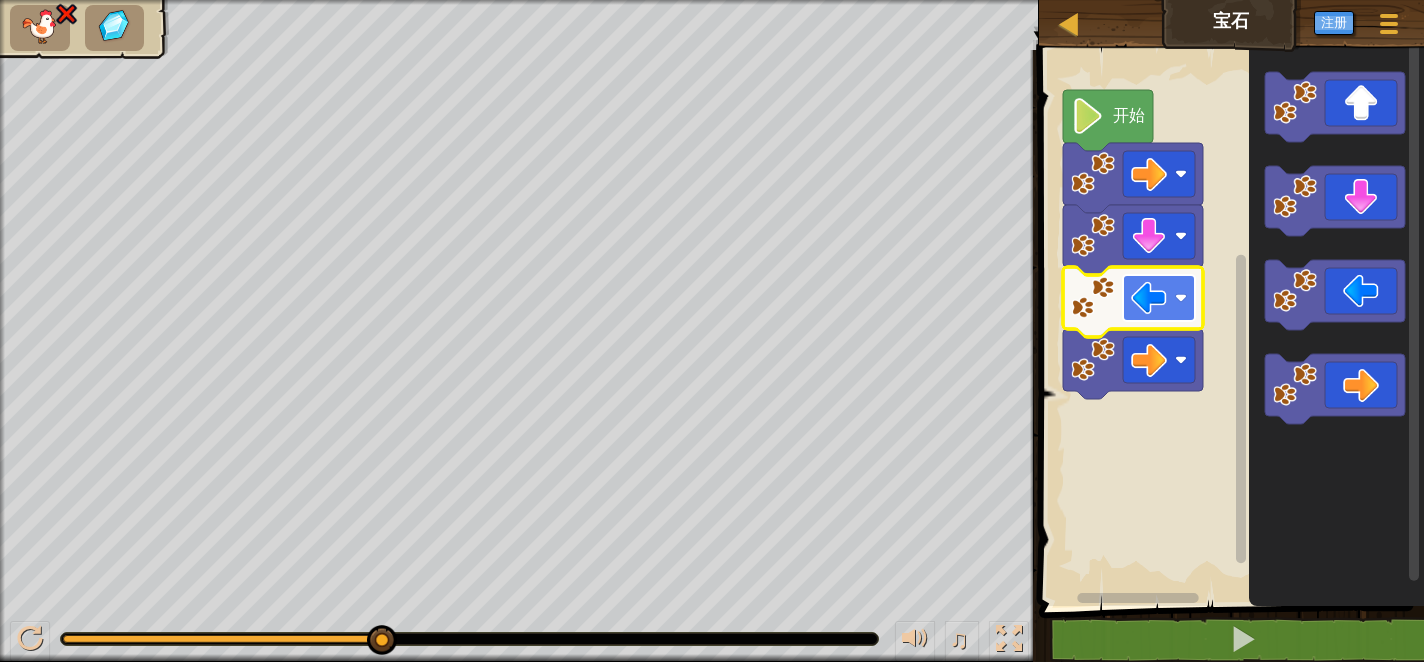 click 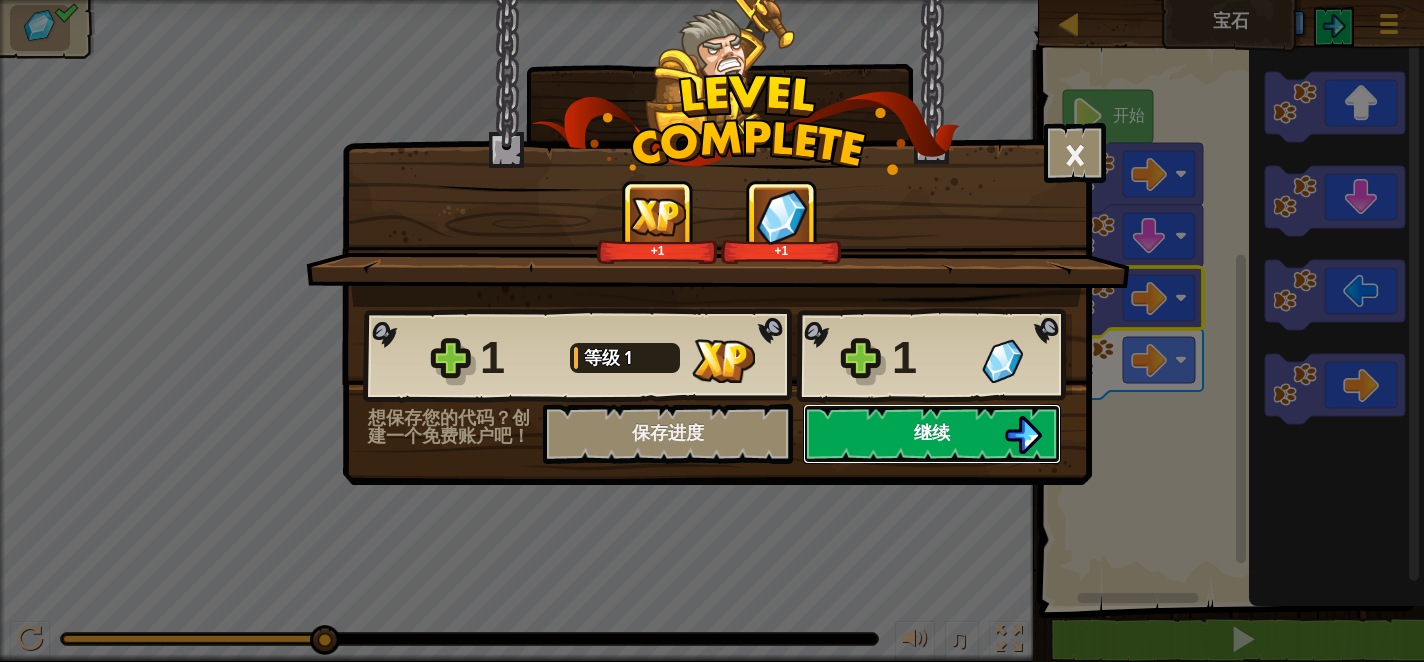 click on "继续" at bounding box center (932, 434) 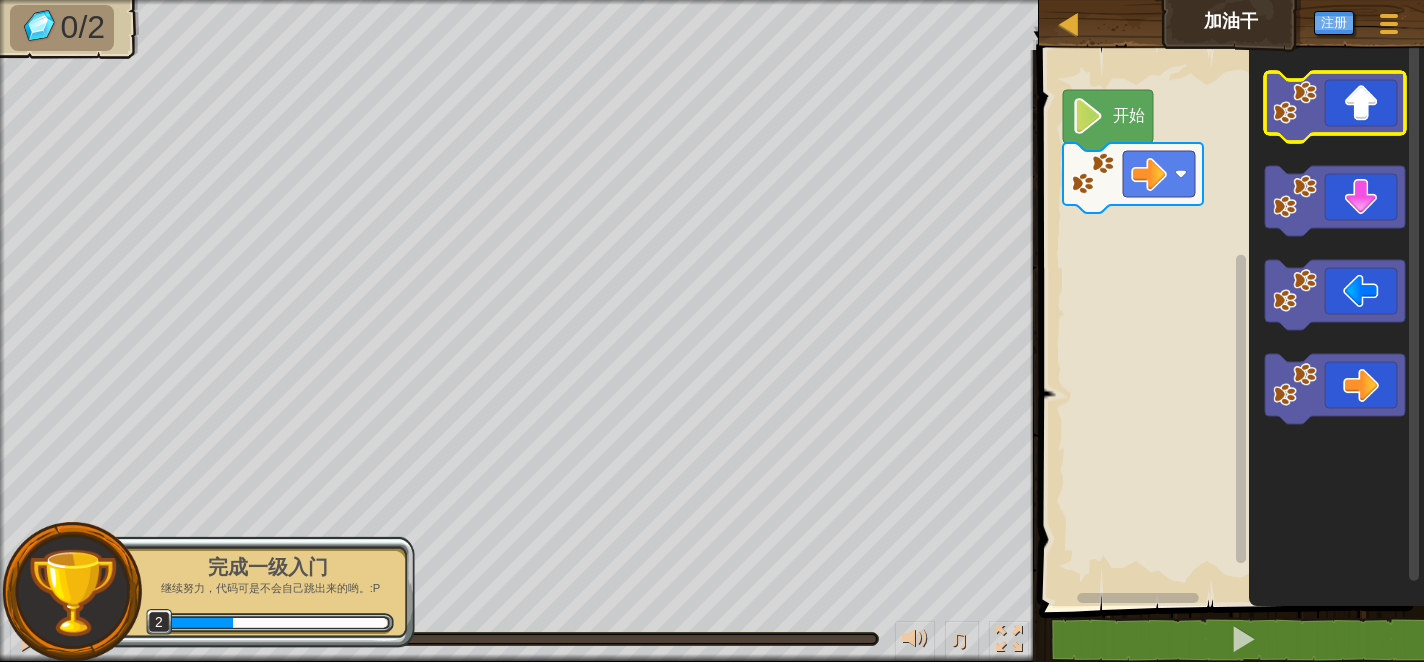 click 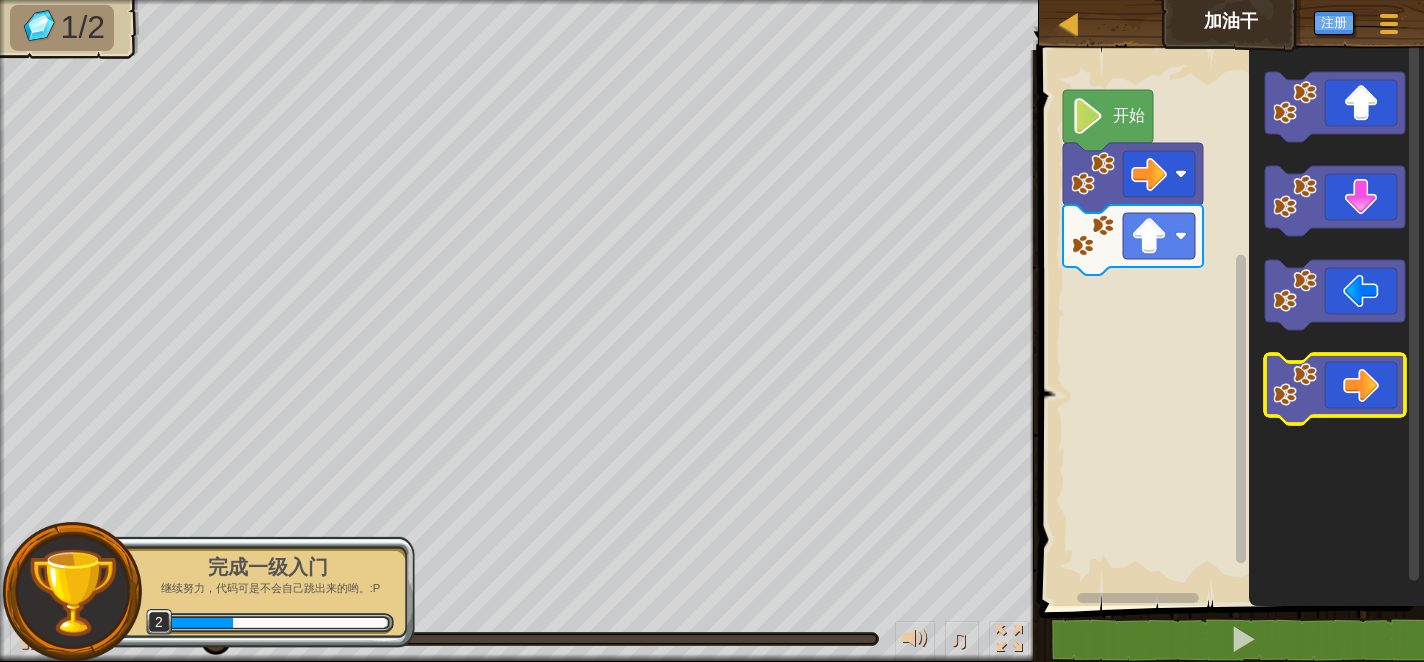 click 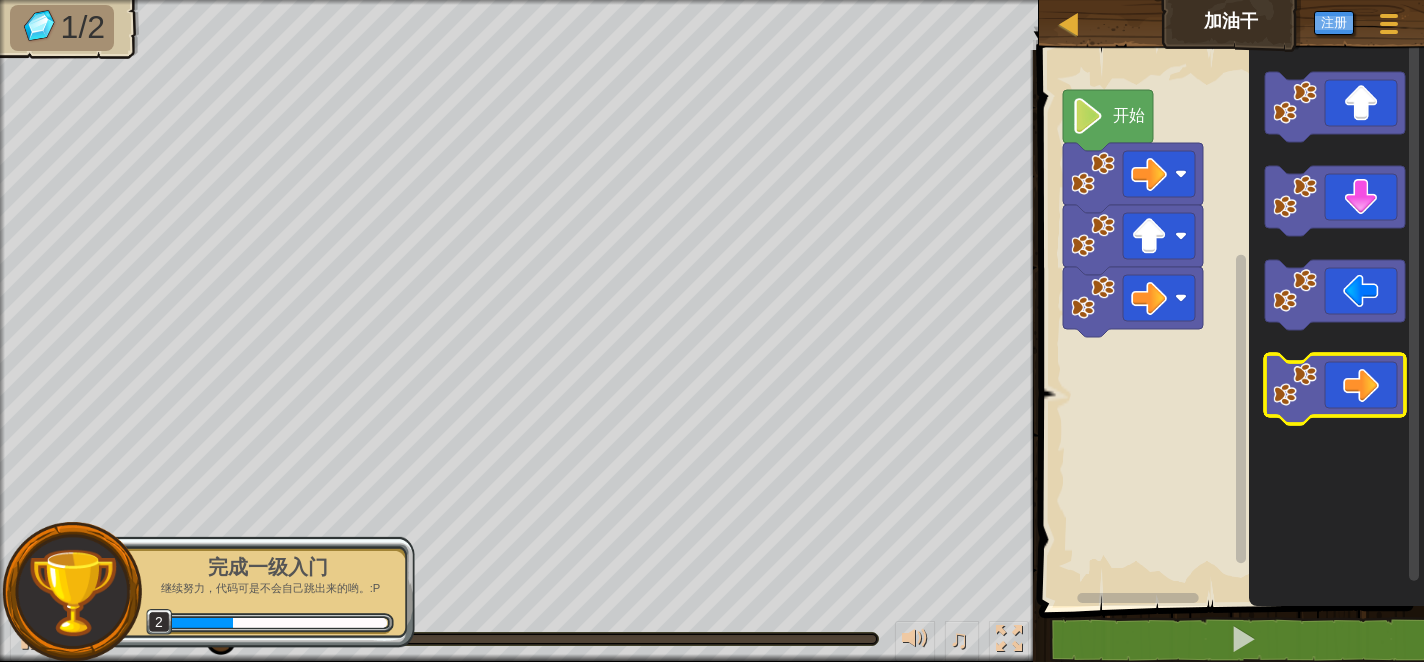 click 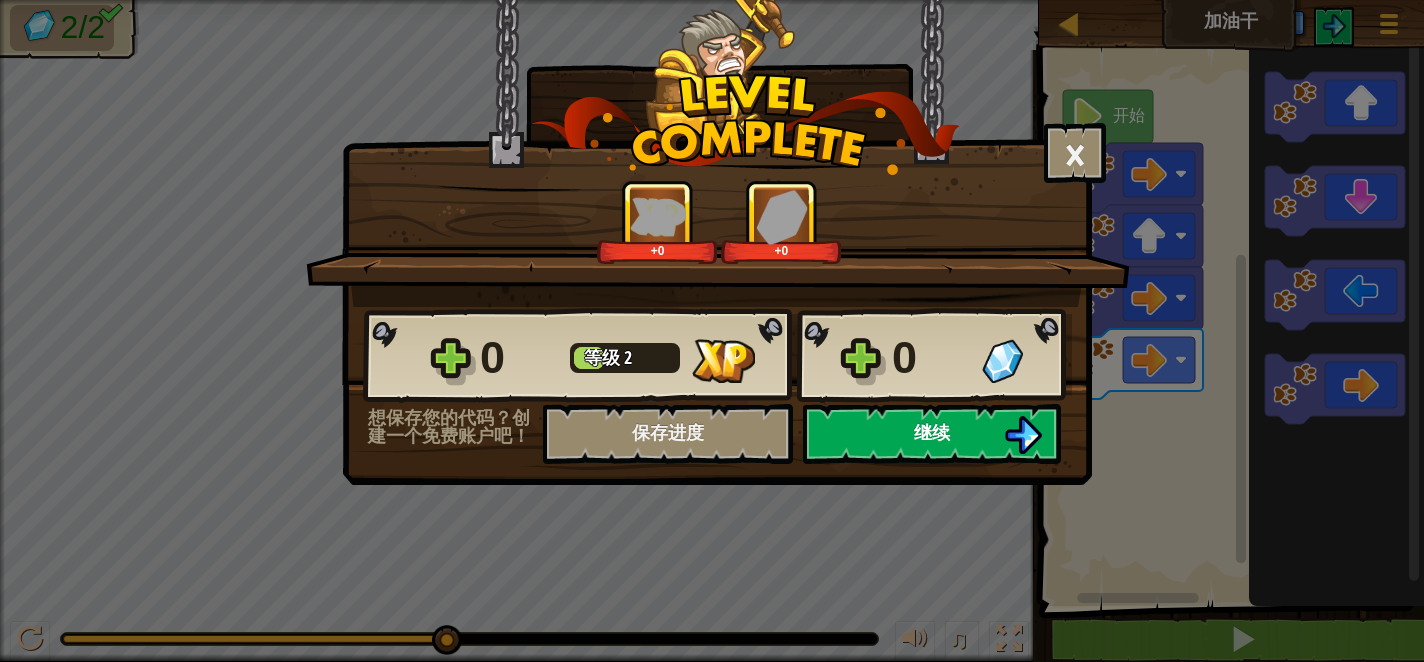click on "继续" at bounding box center [932, 434] 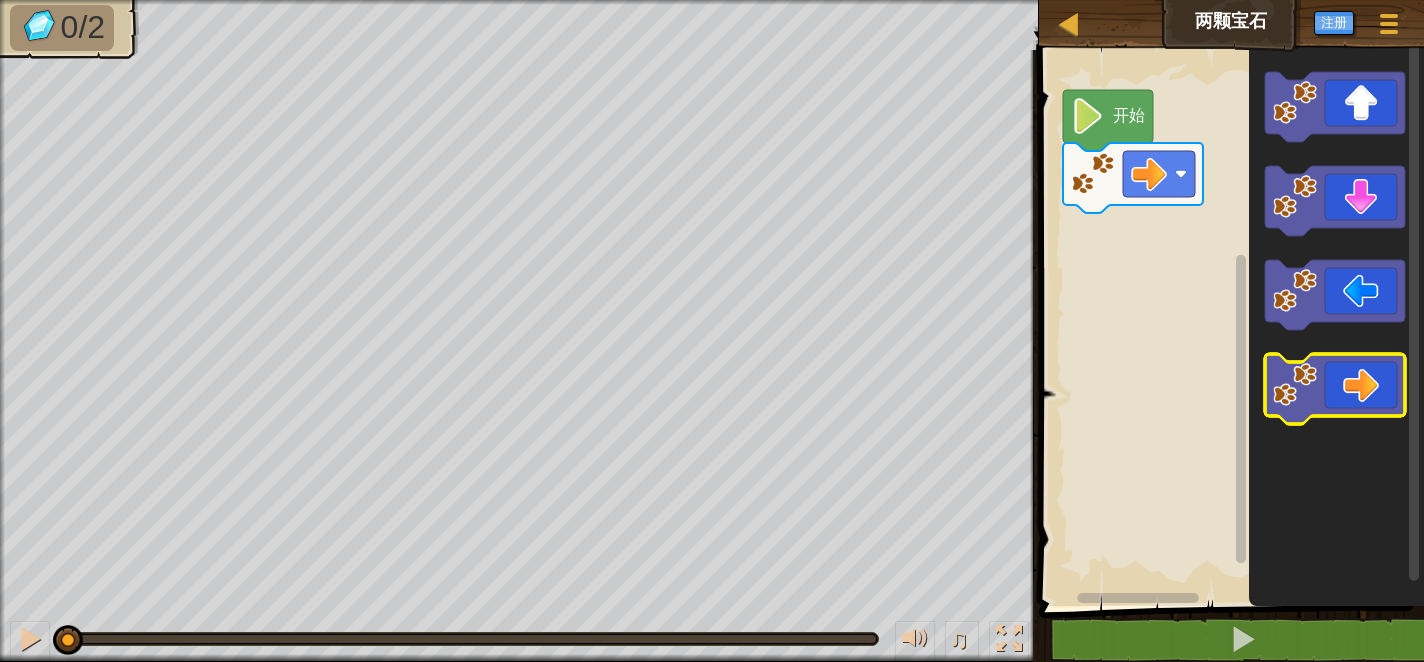 click 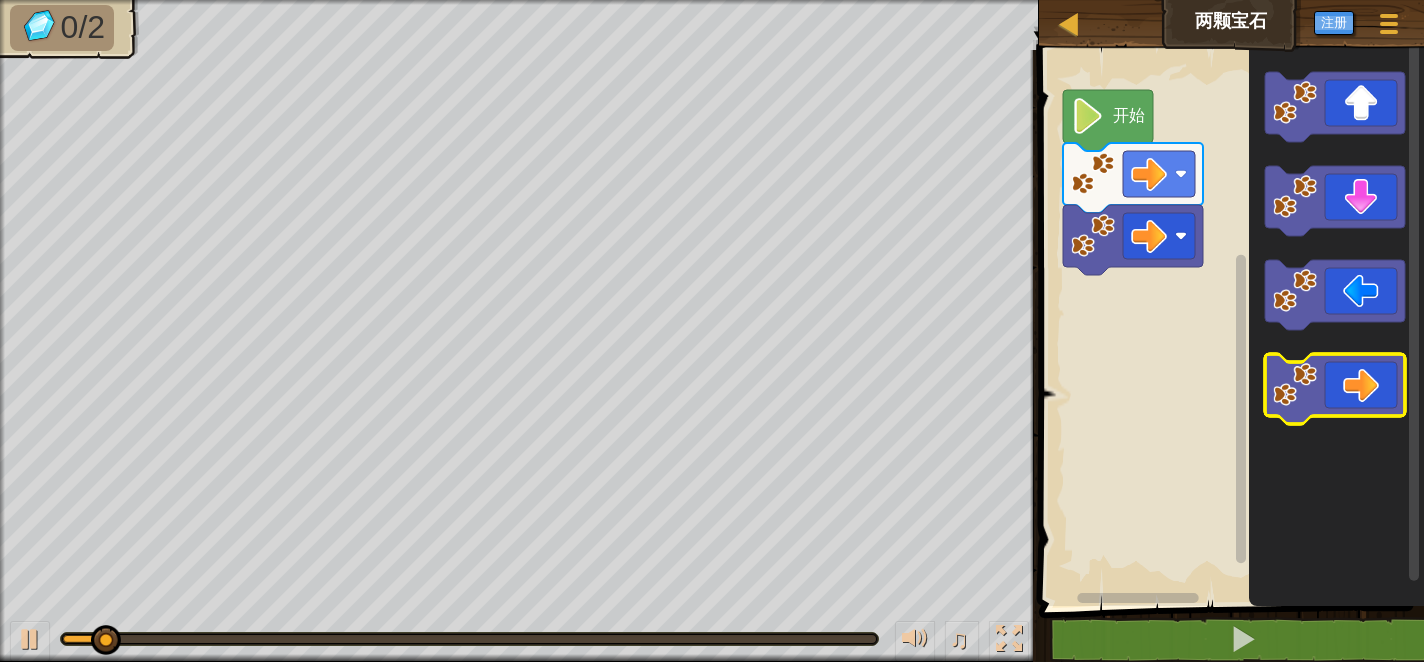click 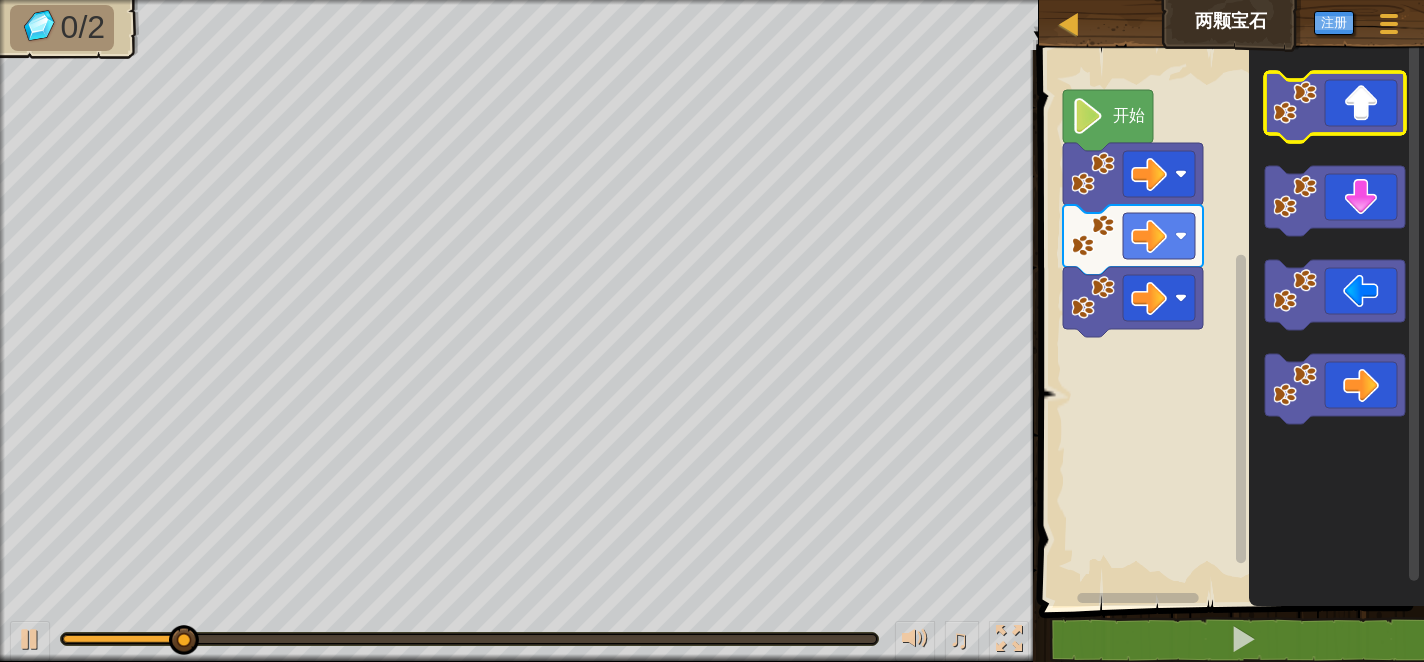 click 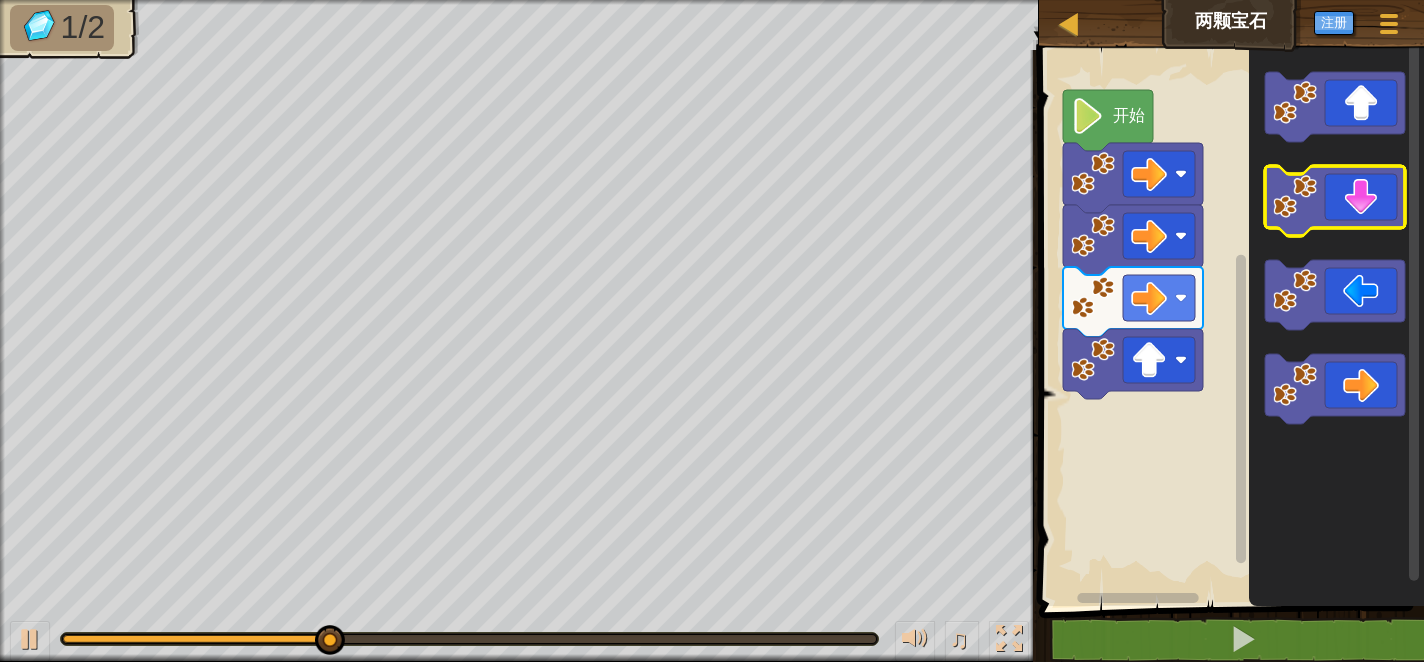 click 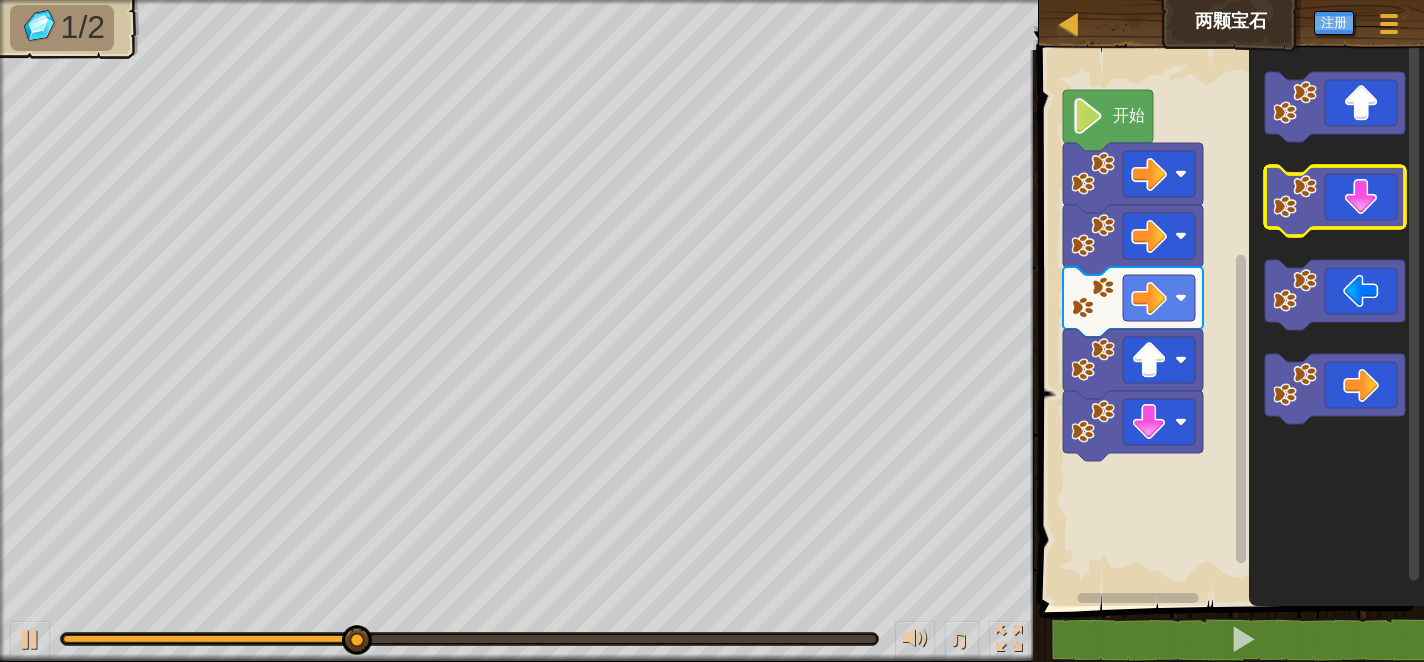 click 